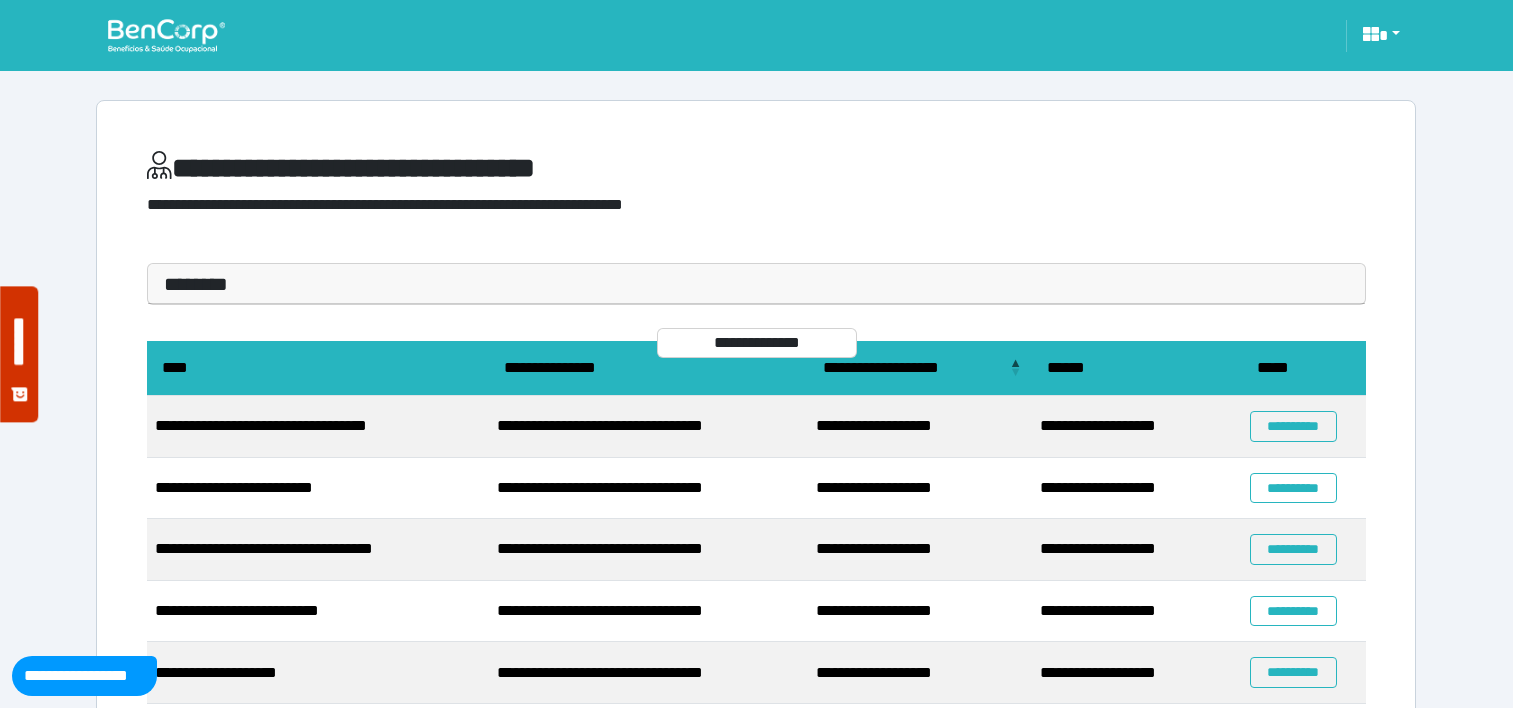 scroll, scrollTop: 0, scrollLeft: 0, axis: both 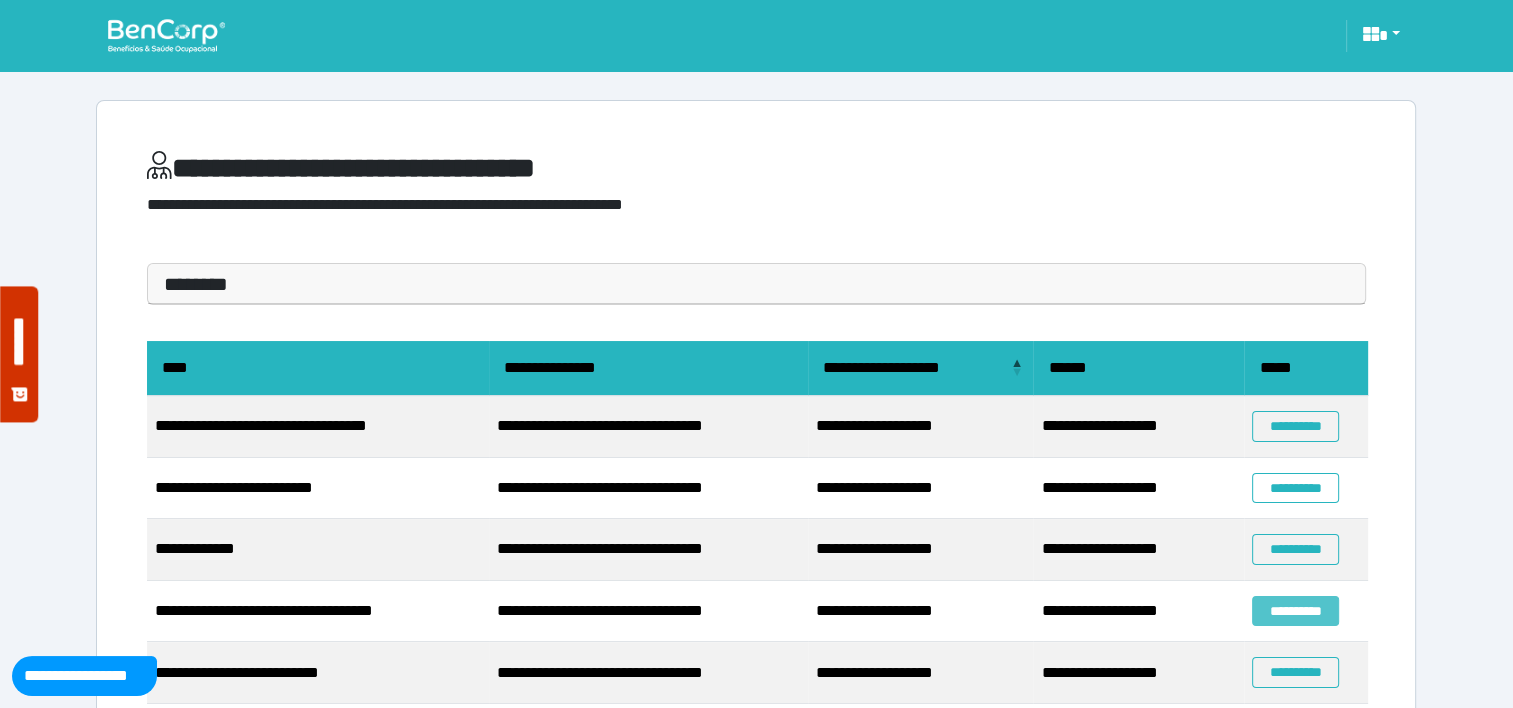 click on "**********" at bounding box center (1295, 611) 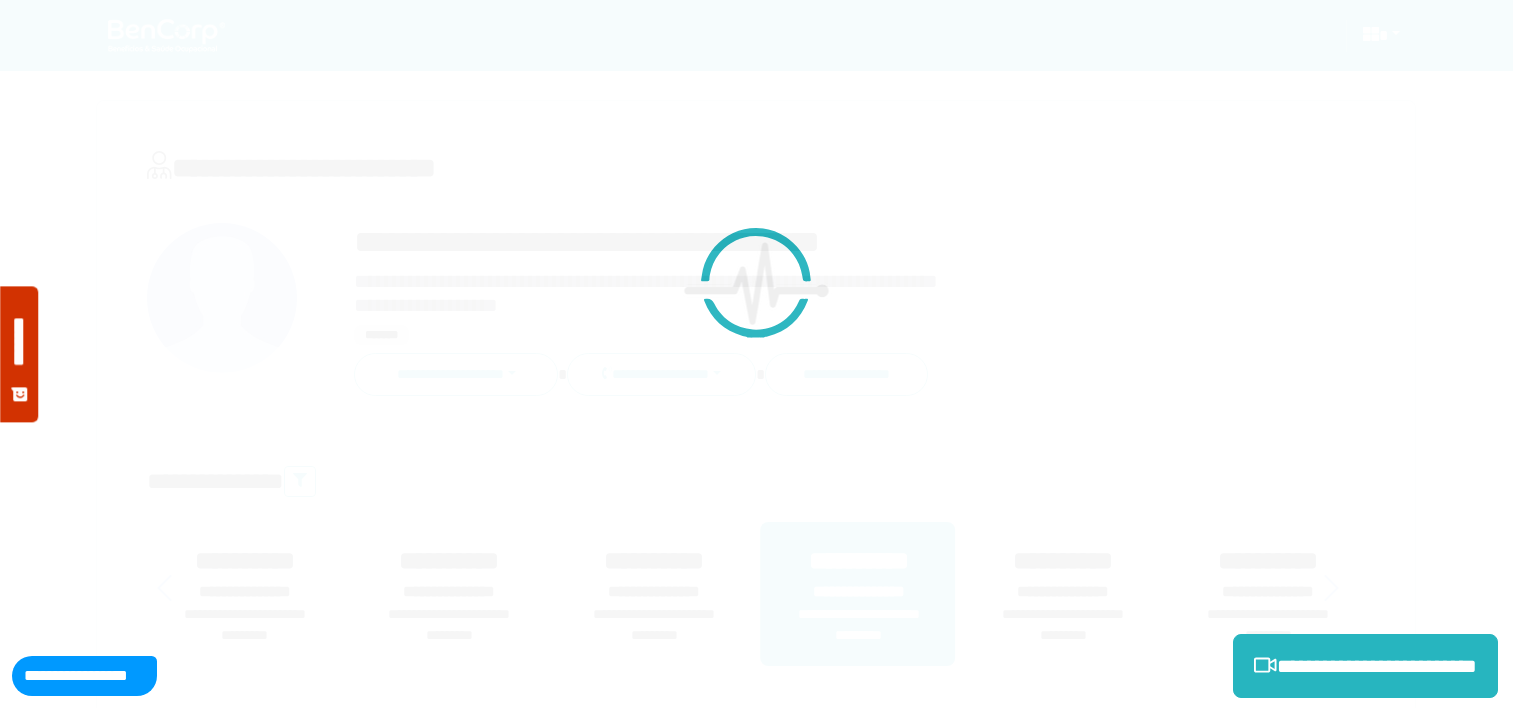 scroll, scrollTop: 0, scrollLeft: 0, axis: both 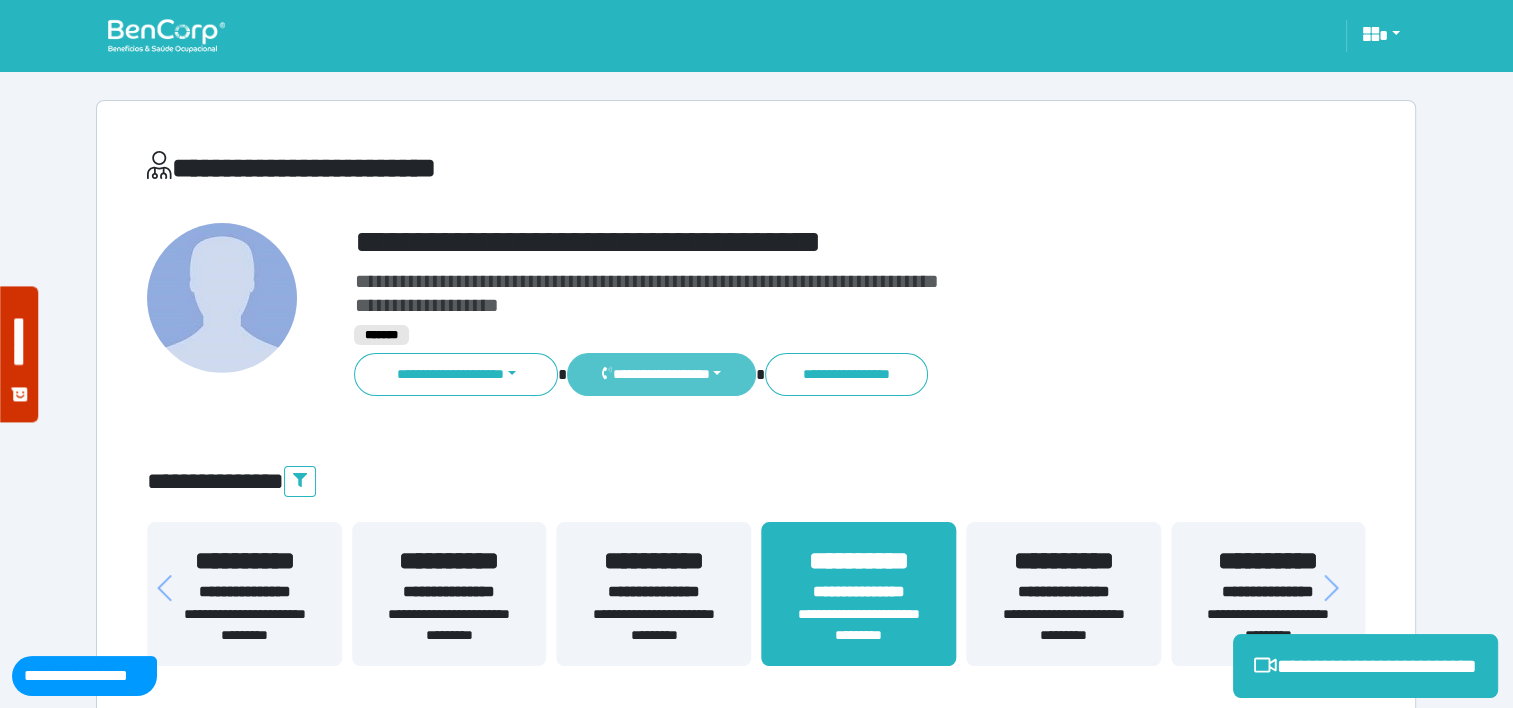 click on "**********" at bounding box center [661, 374] 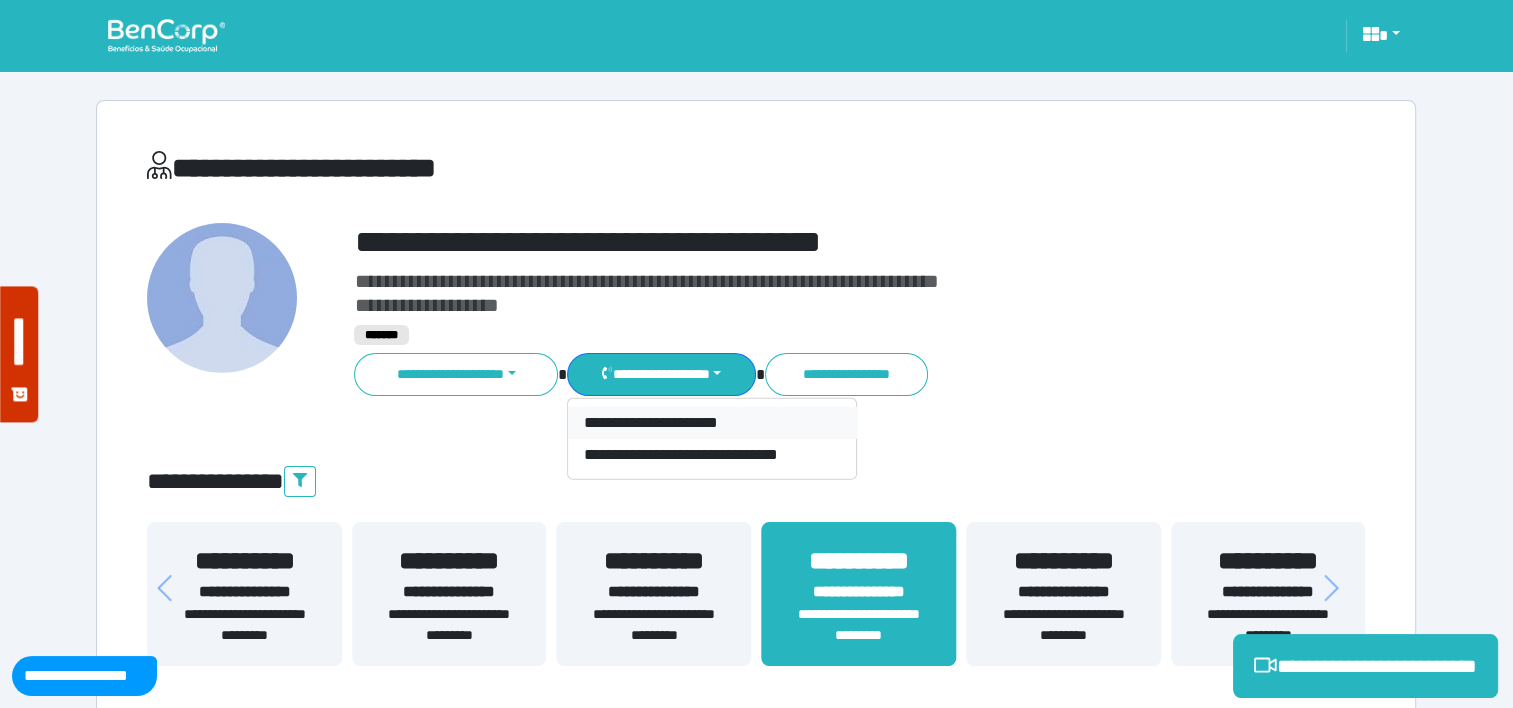 click on "**********" at bounding box center (712, 423) 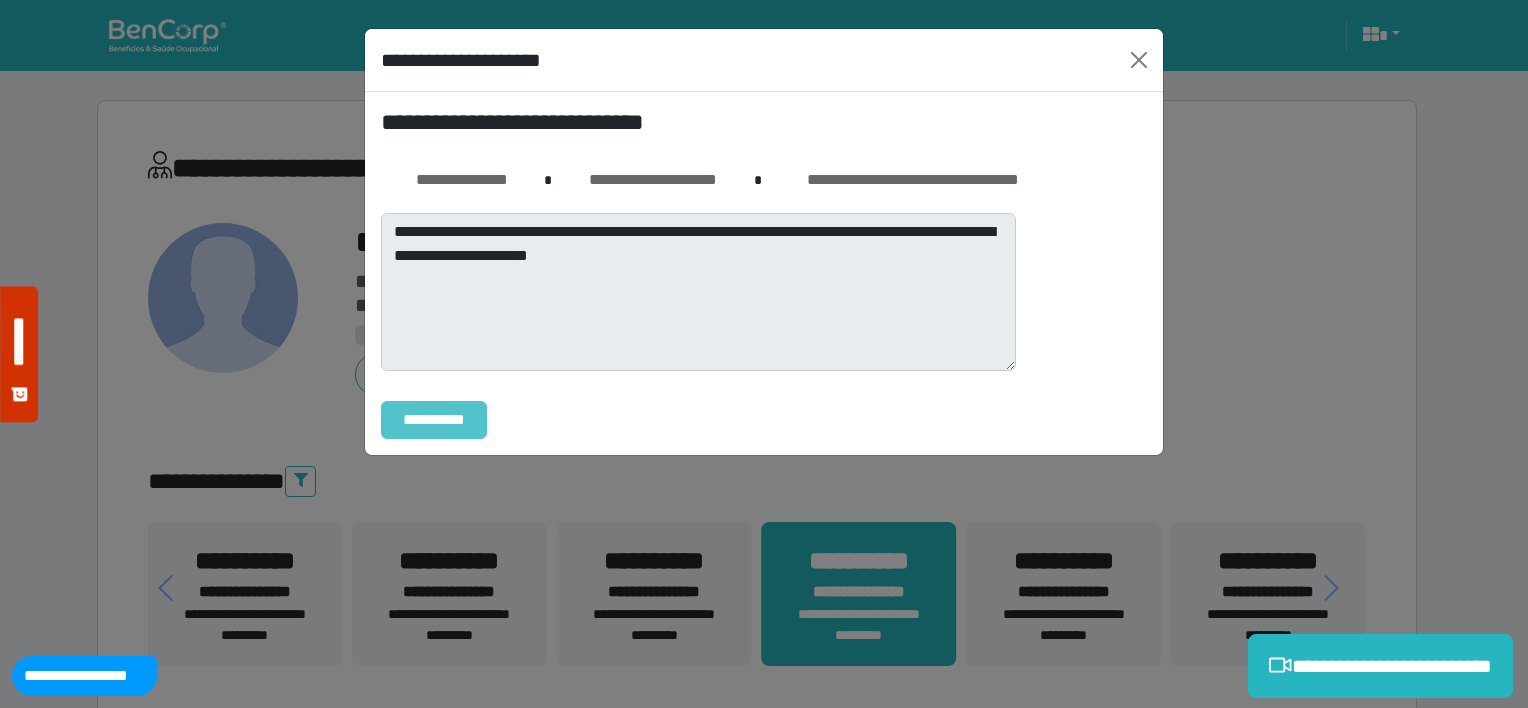click on "**********" at bounding box center (434, 420) 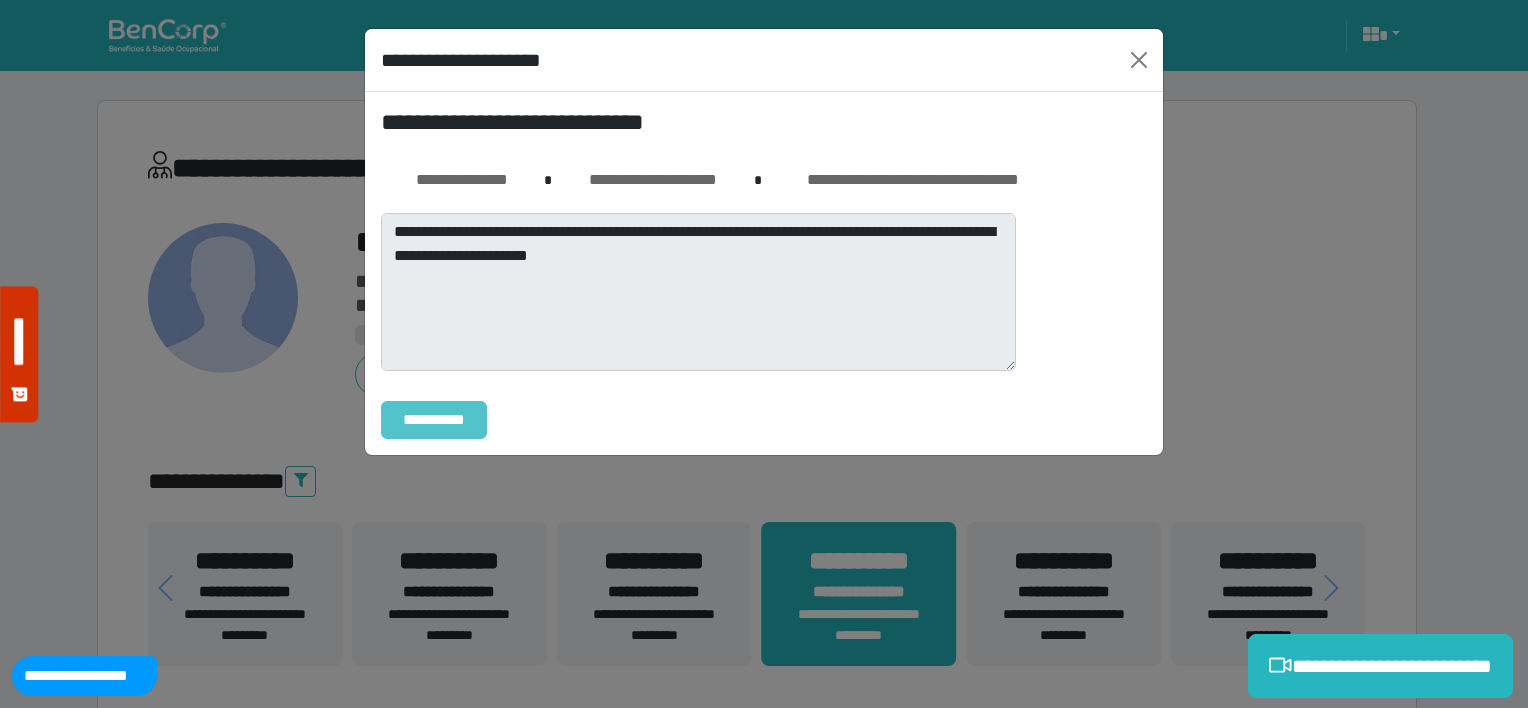 click on "**********" at bounding box center [434, 420] 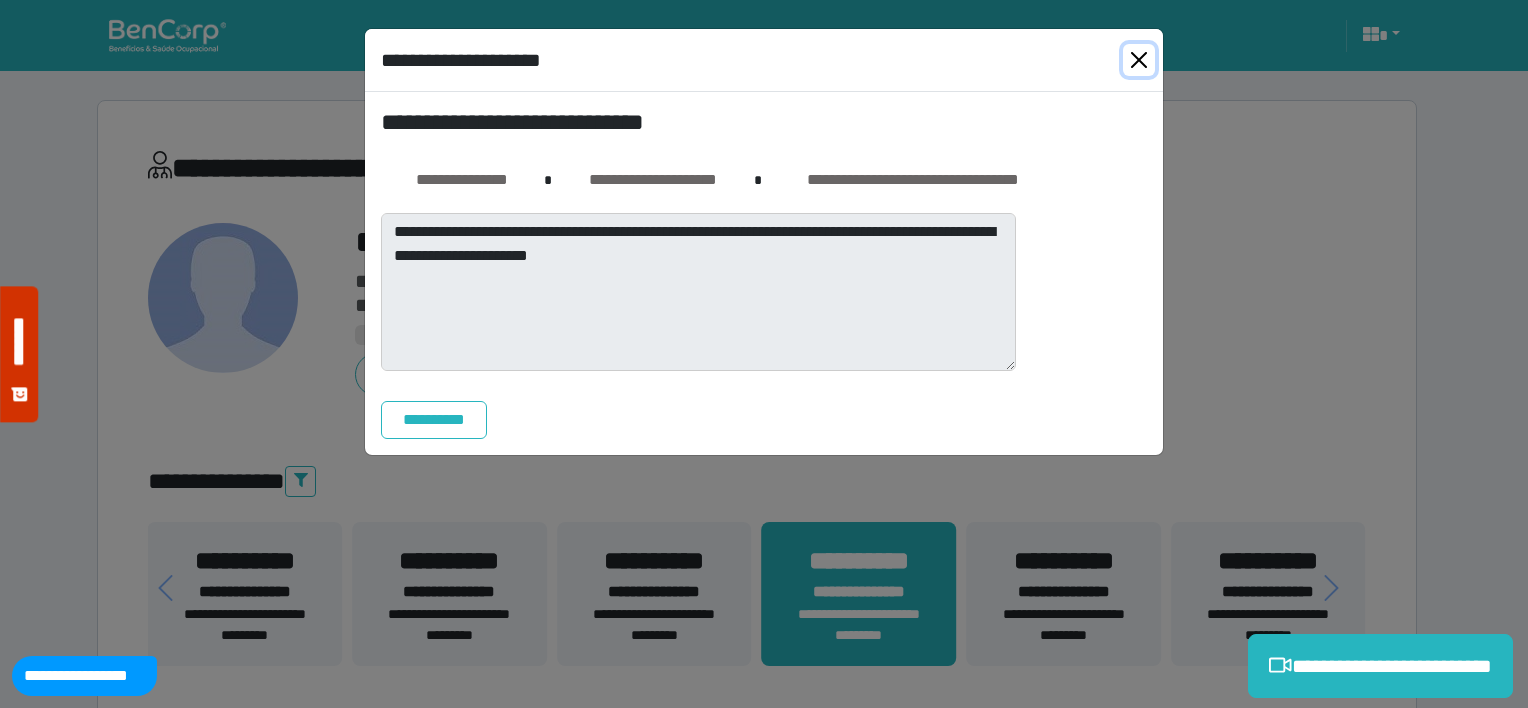 click at bounding box center [1139, 60] 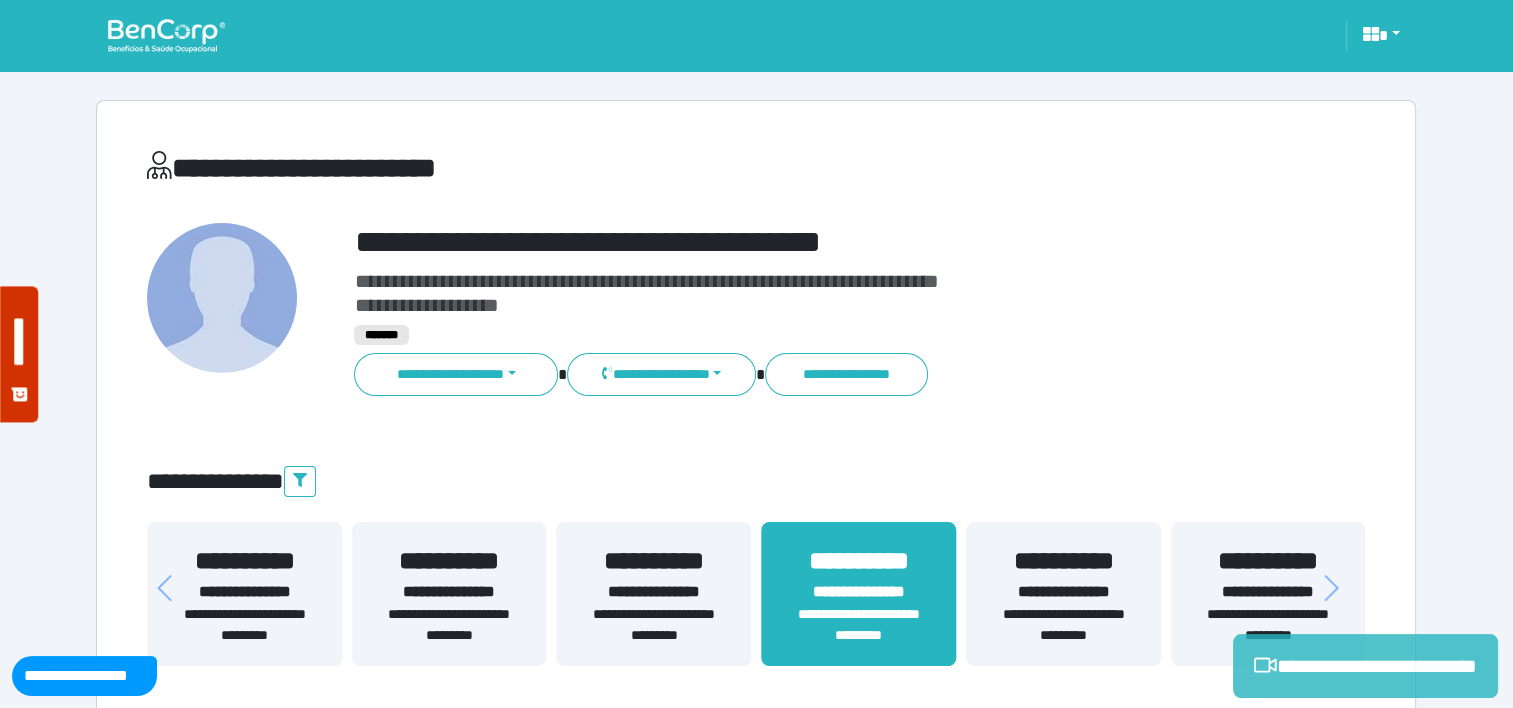 click on "**********" at bounding box center [1365, 666] 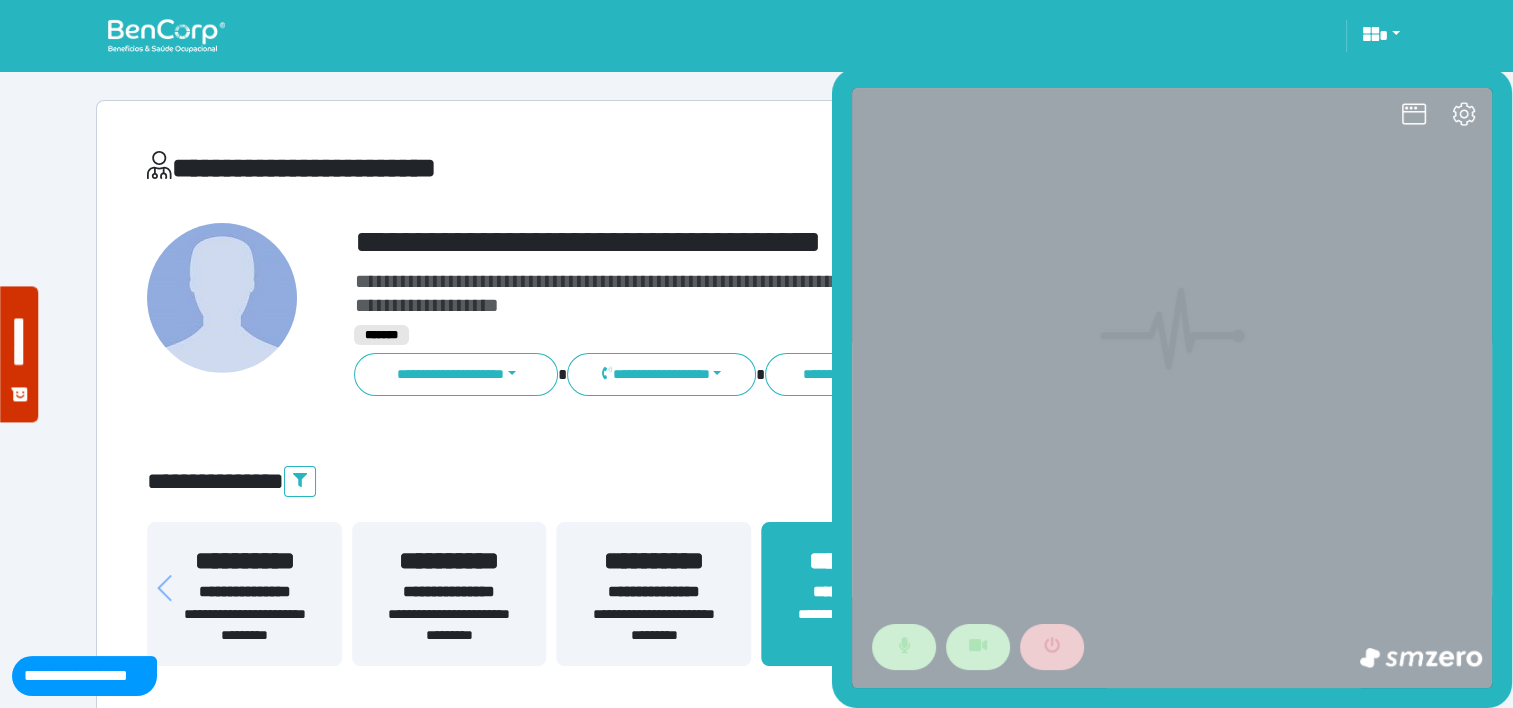 scroll, scrollTop: 0, scrollLeft: 0, axis: both 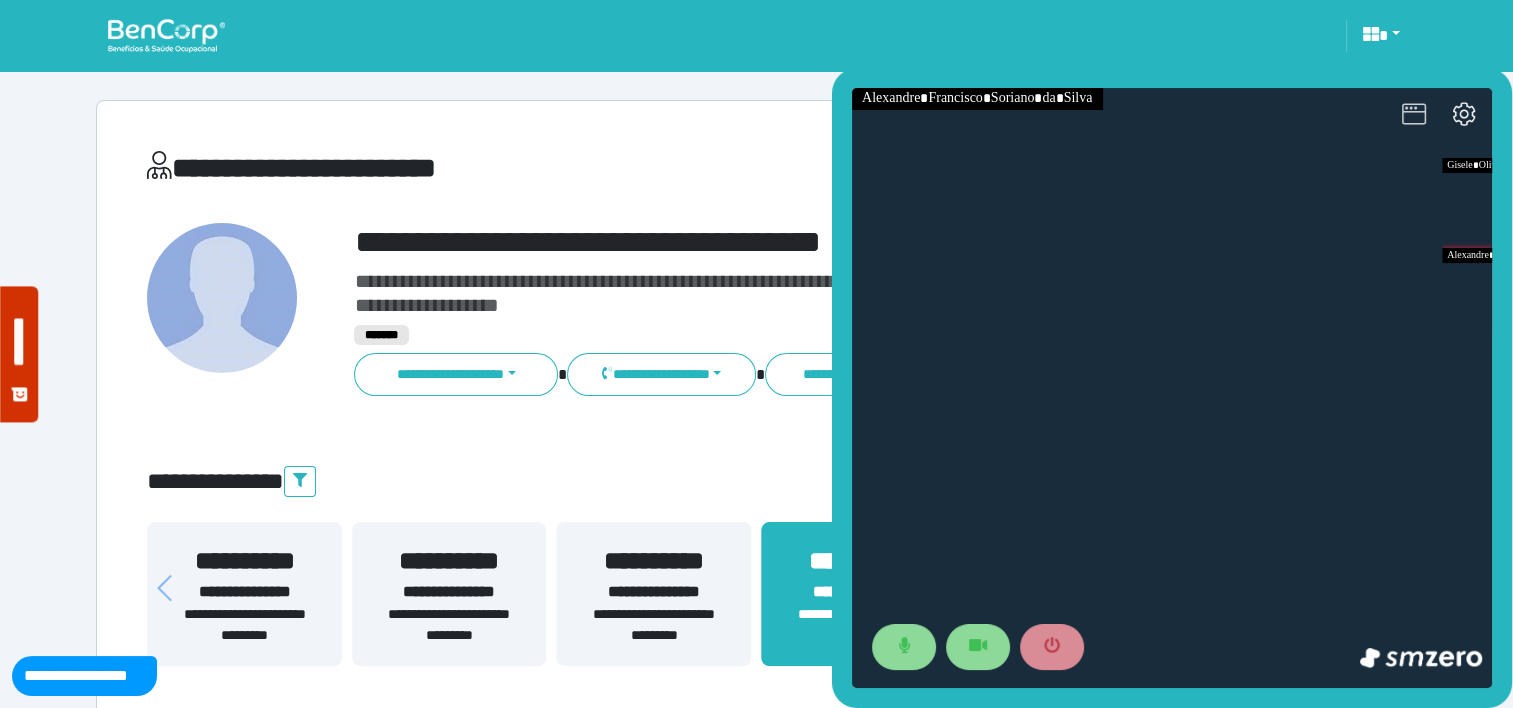 click 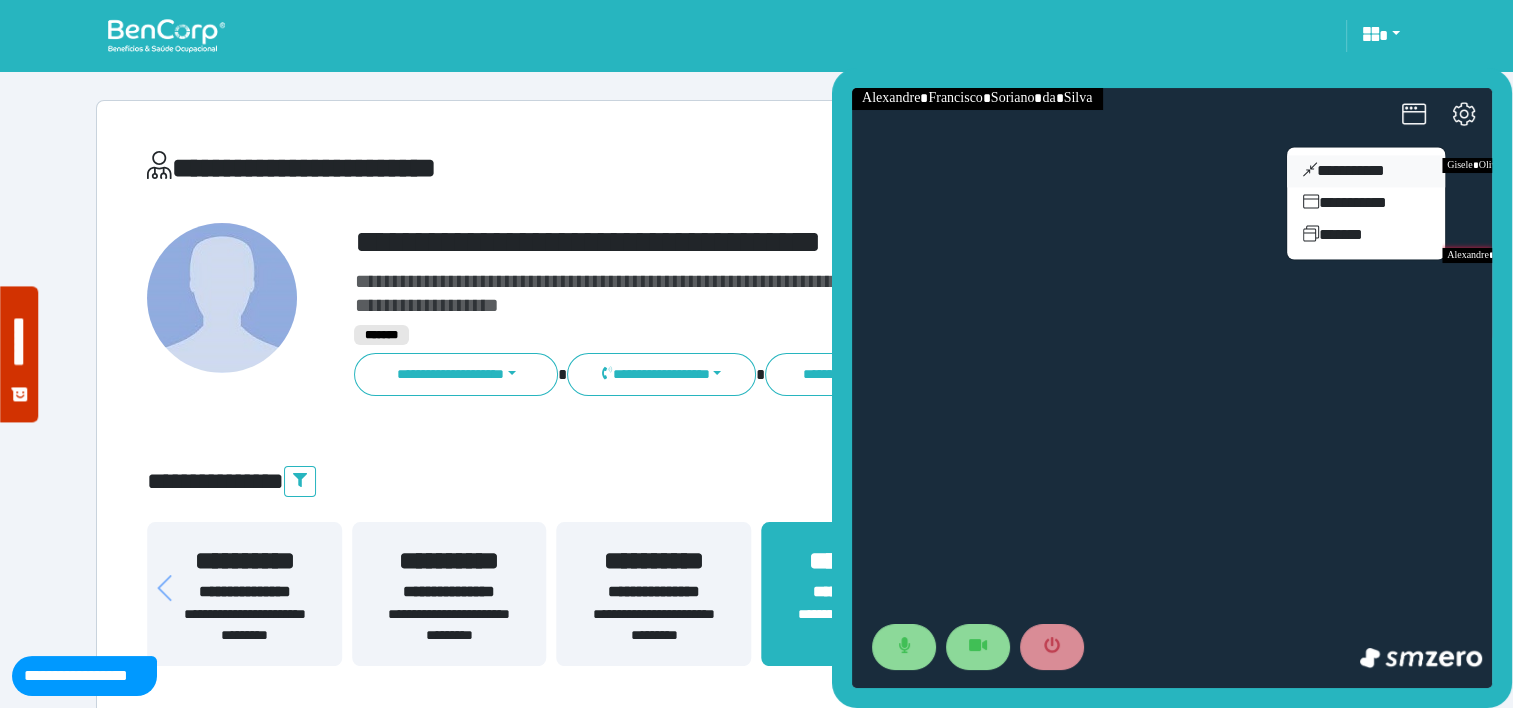 click on "**********" at bounding box center [1366, 171] 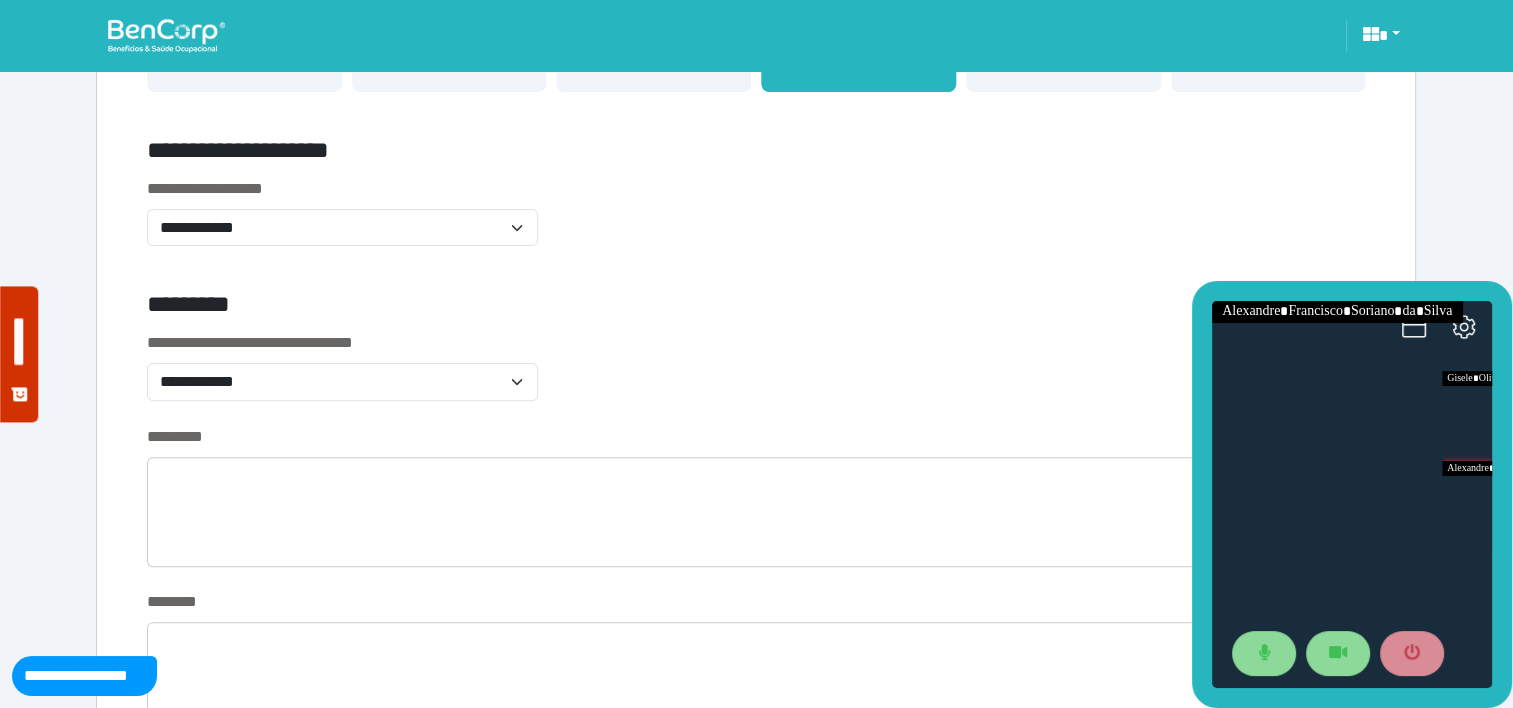 scroll, scrollTop: 648, scrollLeft: 0, axis: vertical 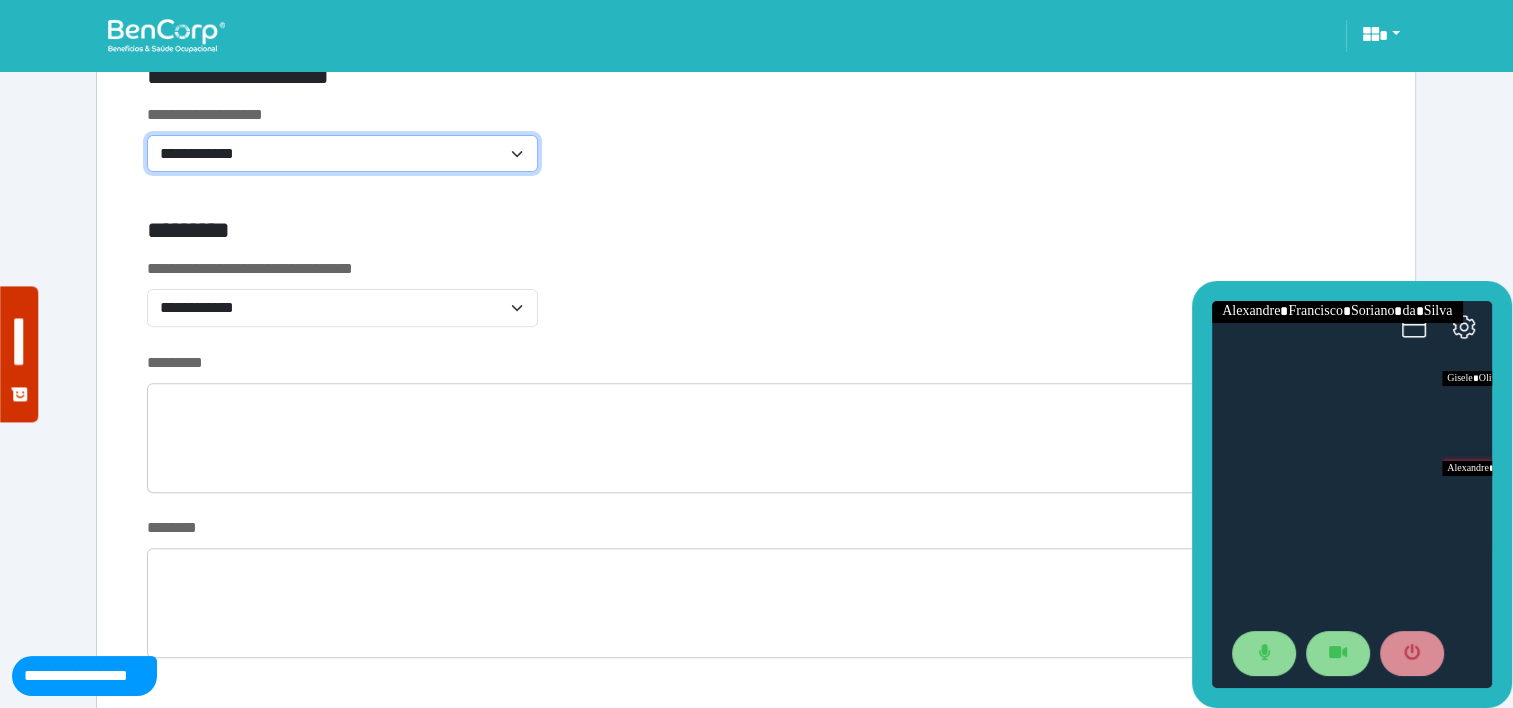 click on "**********" at bounding box center [342, 154] 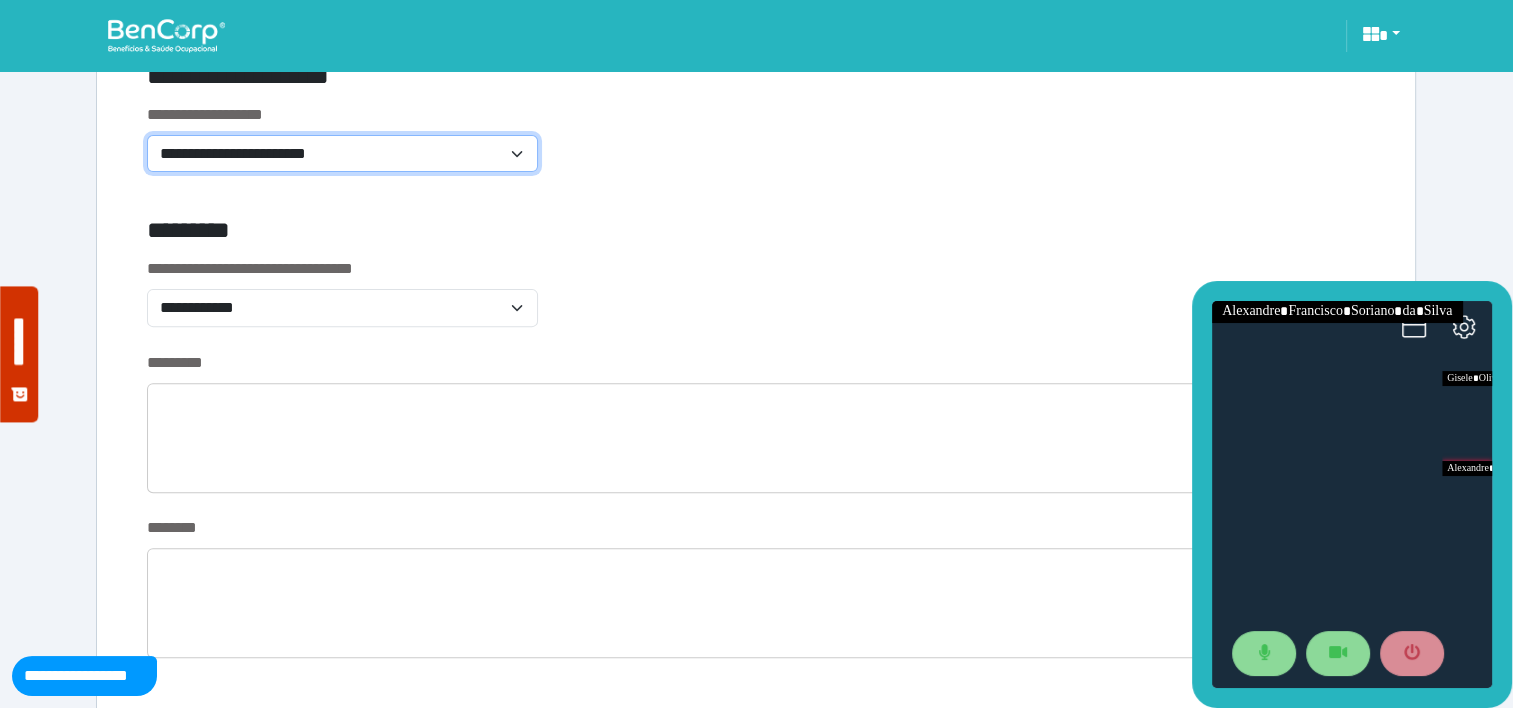 click on "**********" at bounding box center [342, 154] 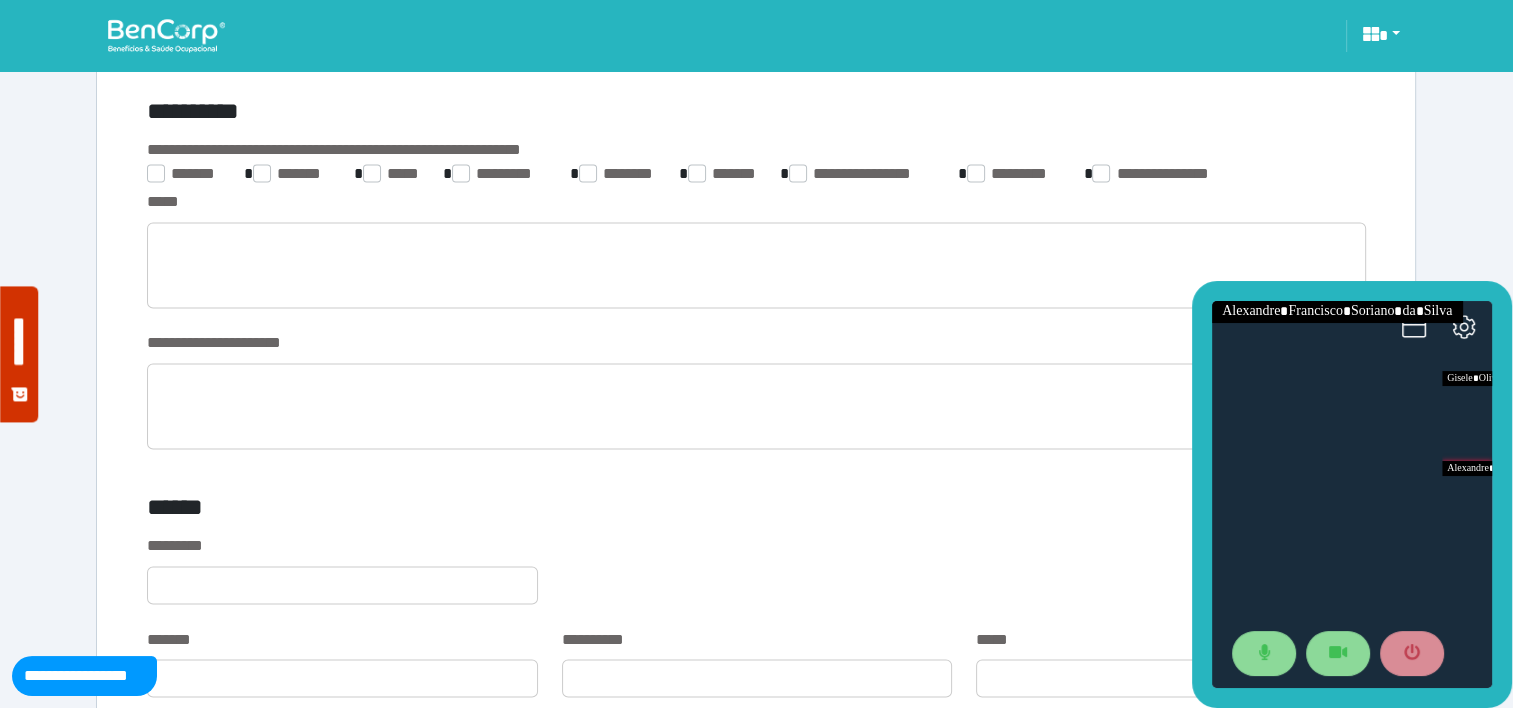 scroll, scrollTop: 3260, scrollLeft: 0, axis: vertical 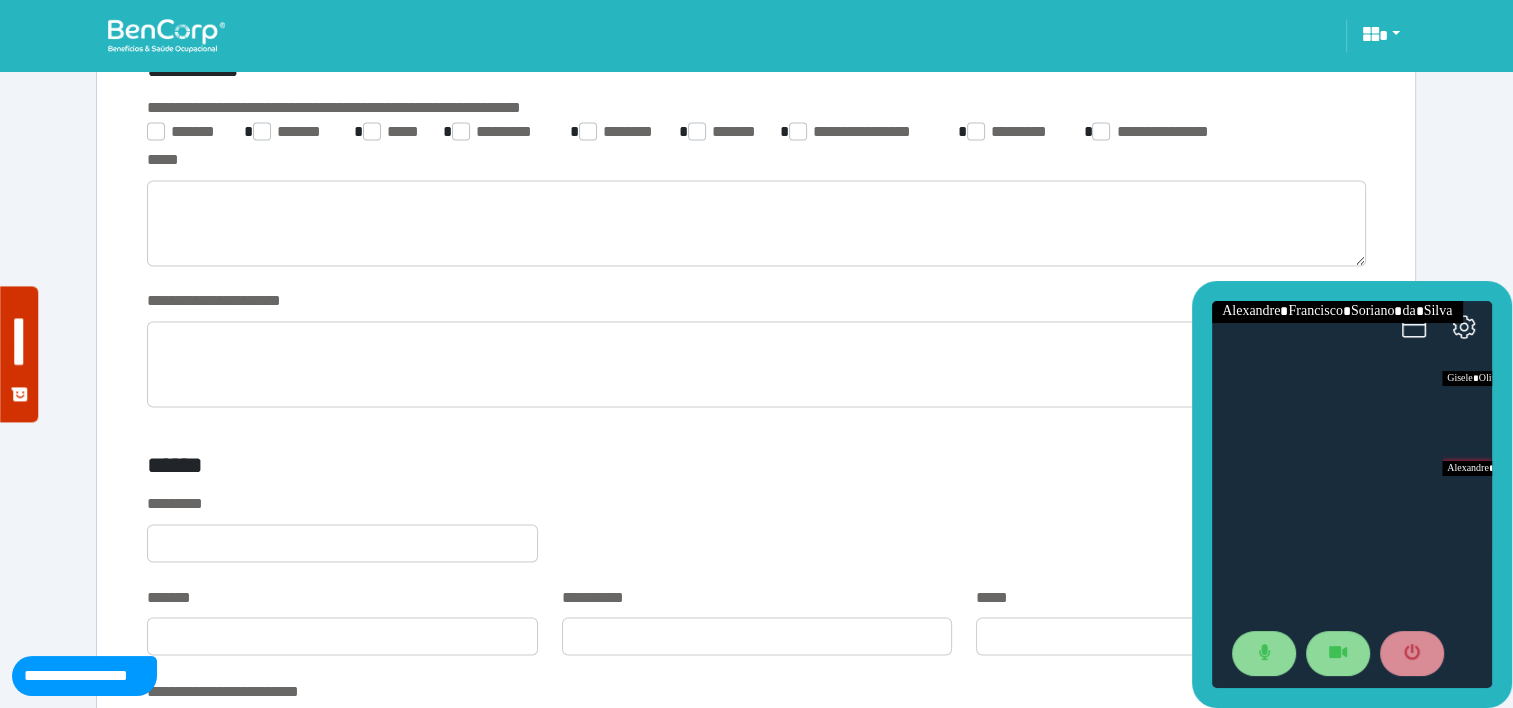 click at bounding box center [1171, 469] 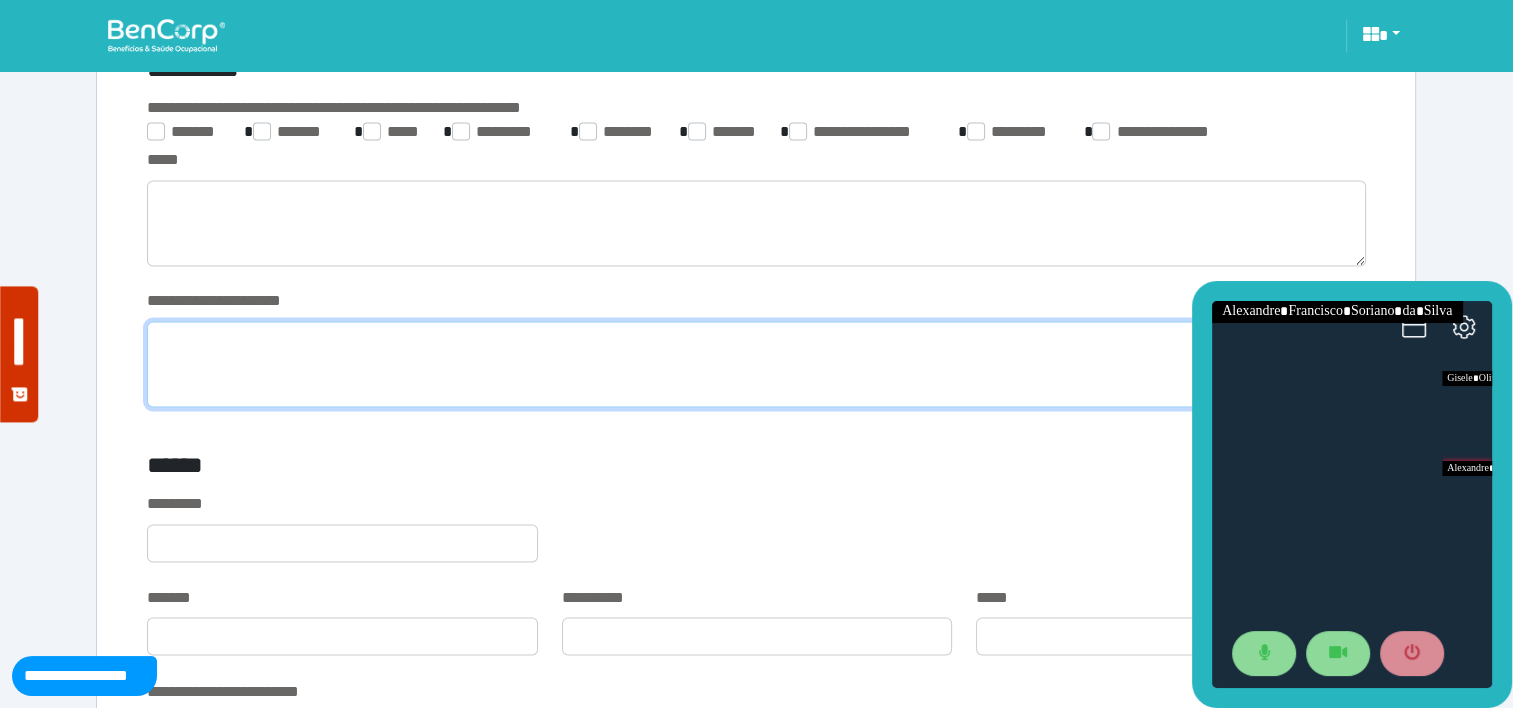 click at bounding box center [756, 364] 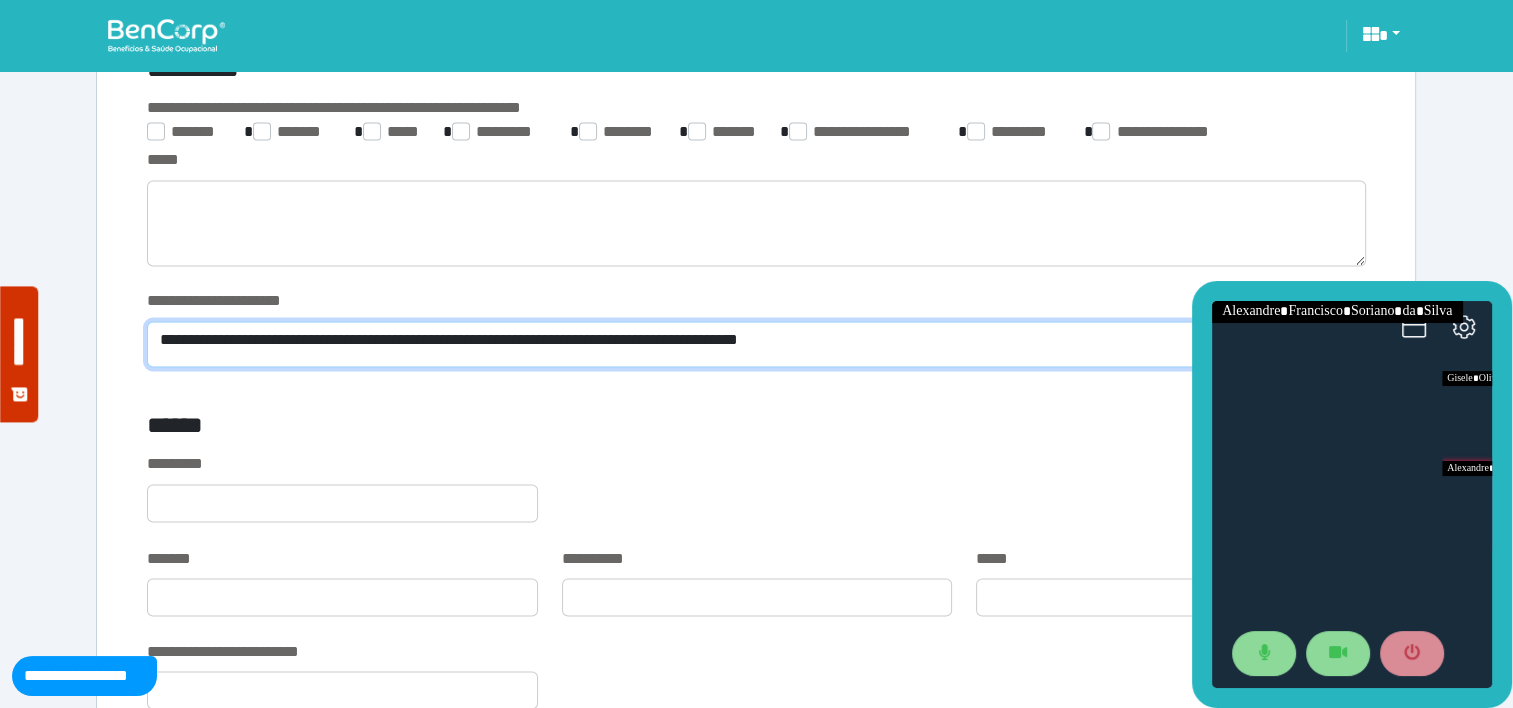 scroll, scrollTop: 0, scrollLeft: 0, axis: both 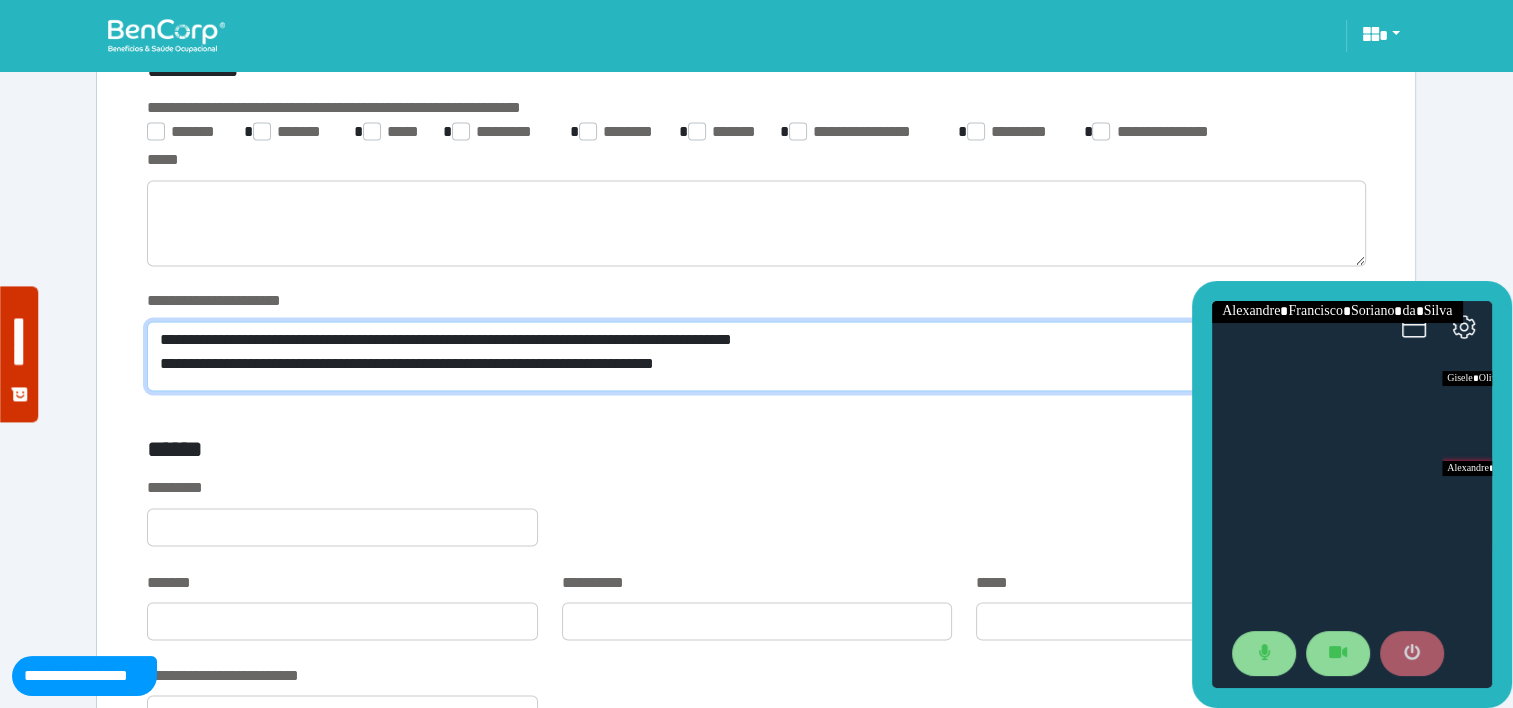 type on "**********" 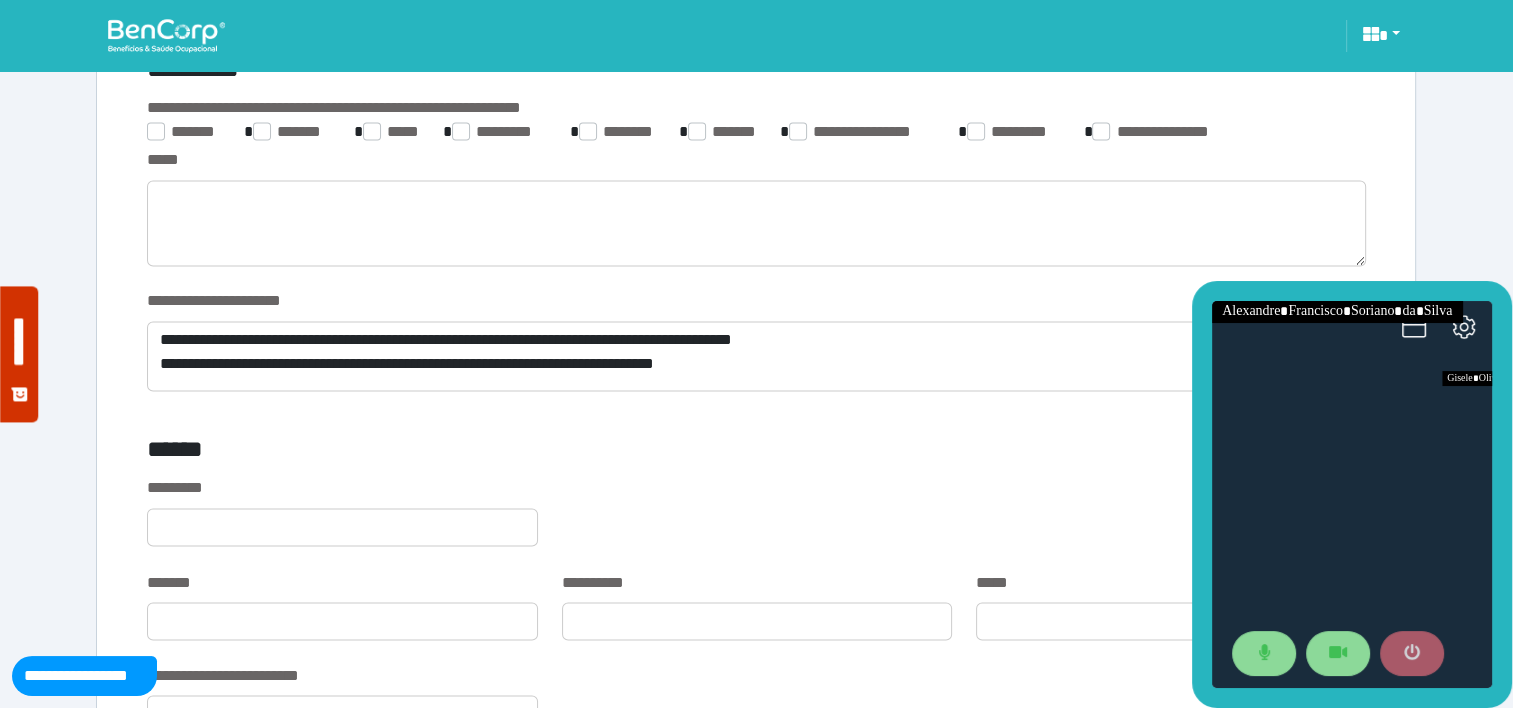 click 